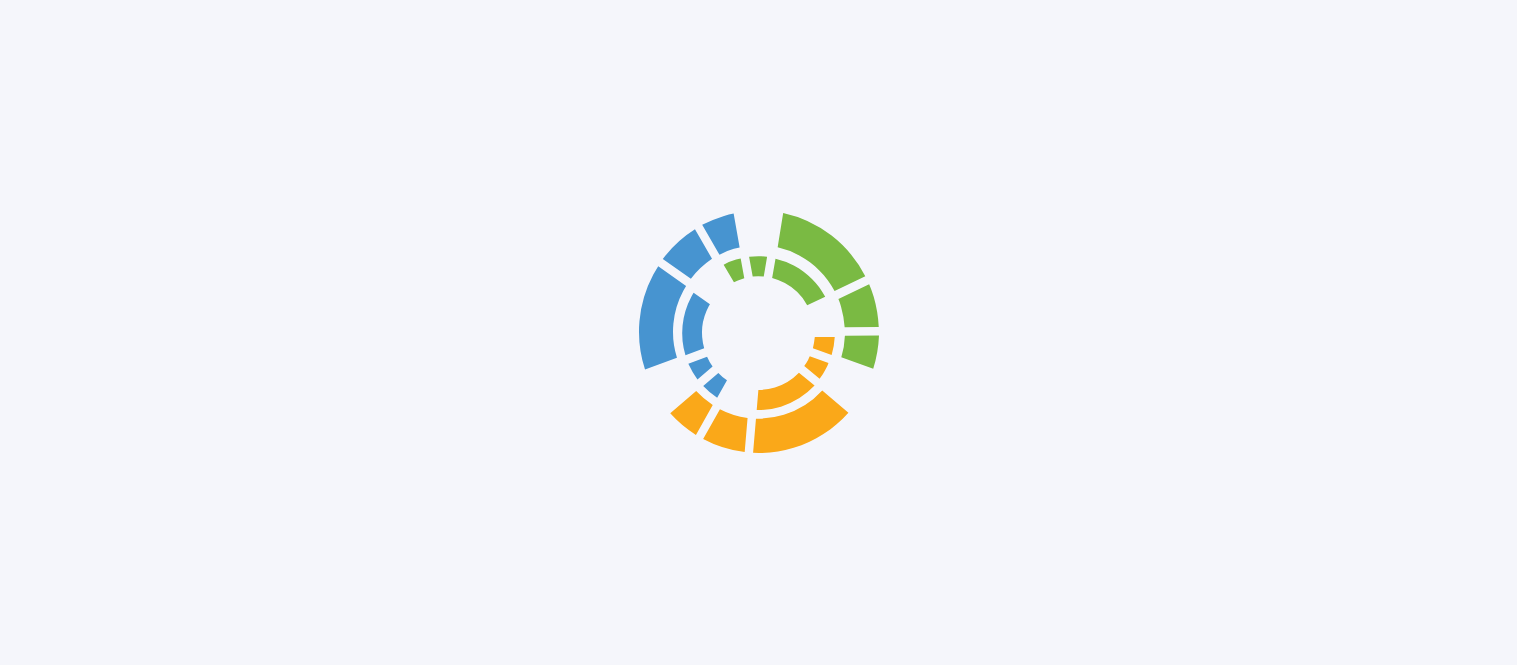 scroll, scrollTop: 0, scrollLeft: 0, axis: both 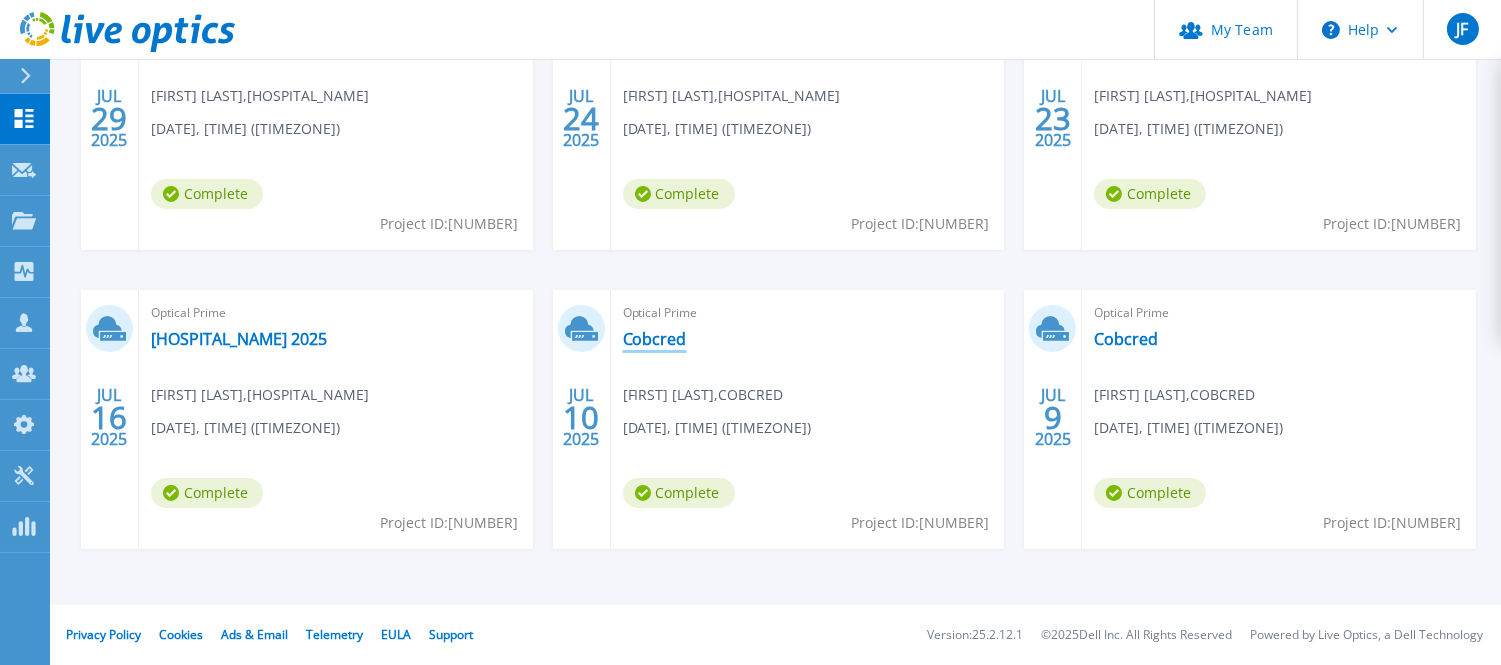 click on "Cobcred" at bounding box center [655, 339] 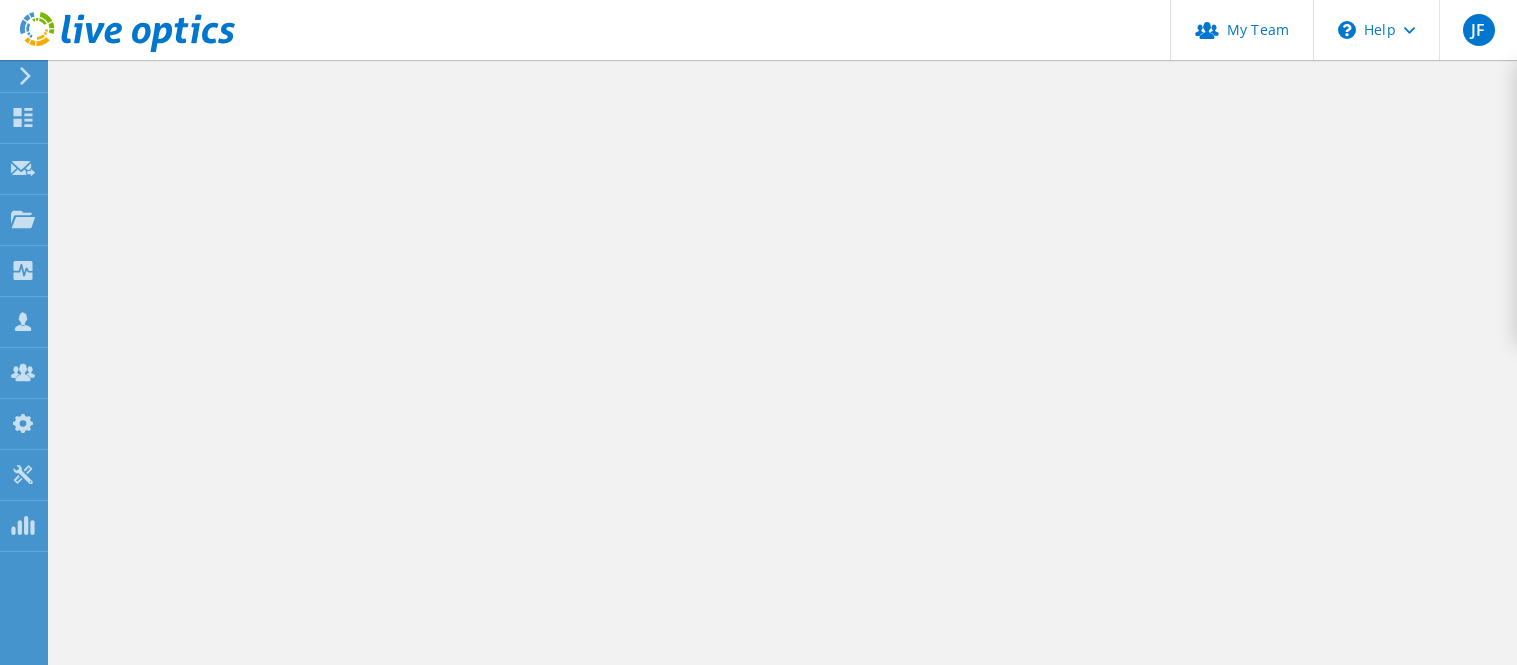 scroll, scrollTop: 0, scrollLeft: 0, axis: both 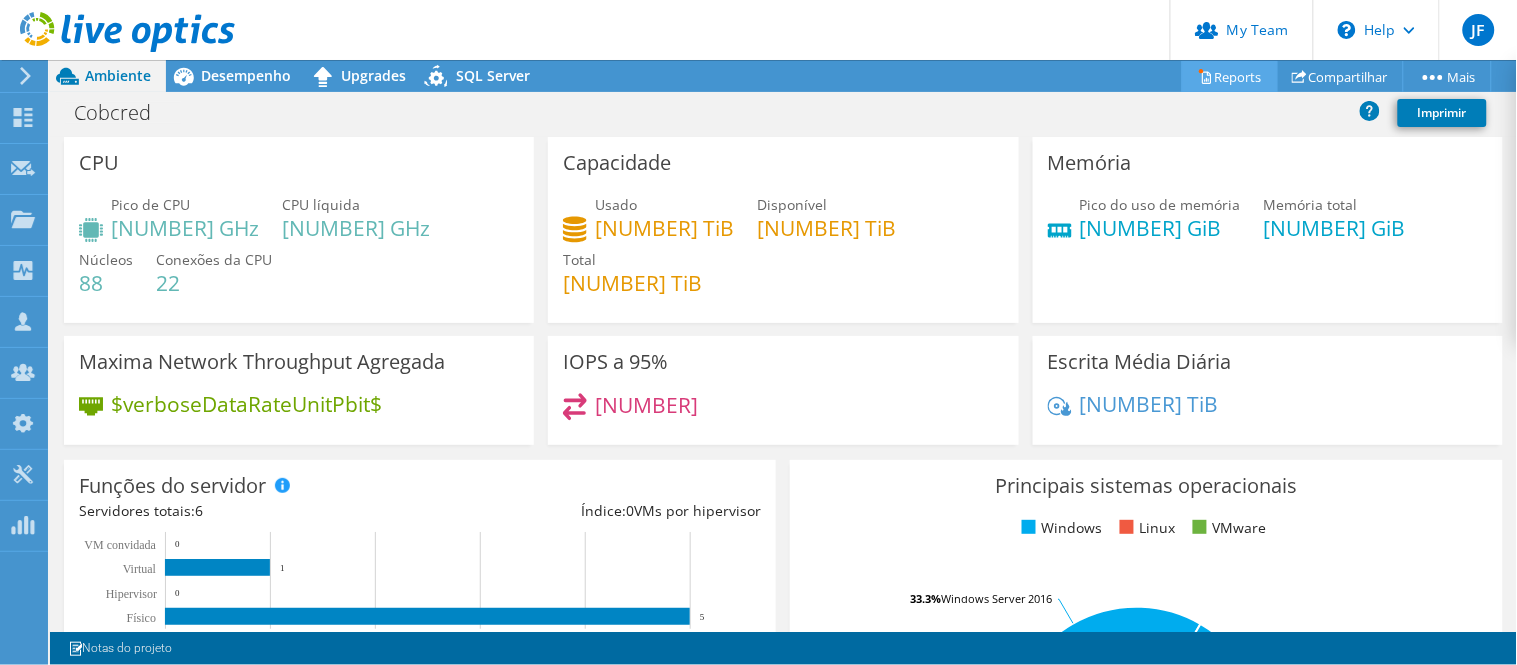 click on "Reports" at bounding box center (1230, 76) 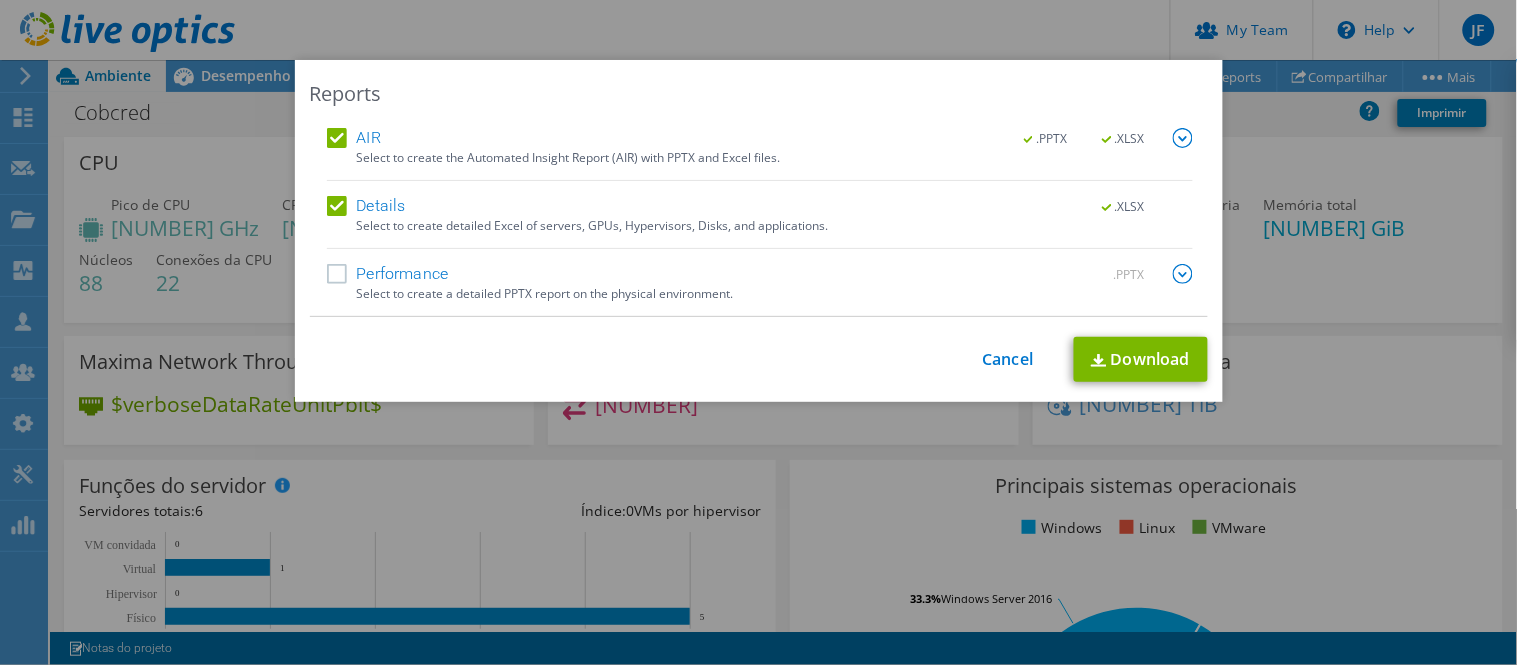 click on "Performance" at bounding box center [388, 274] 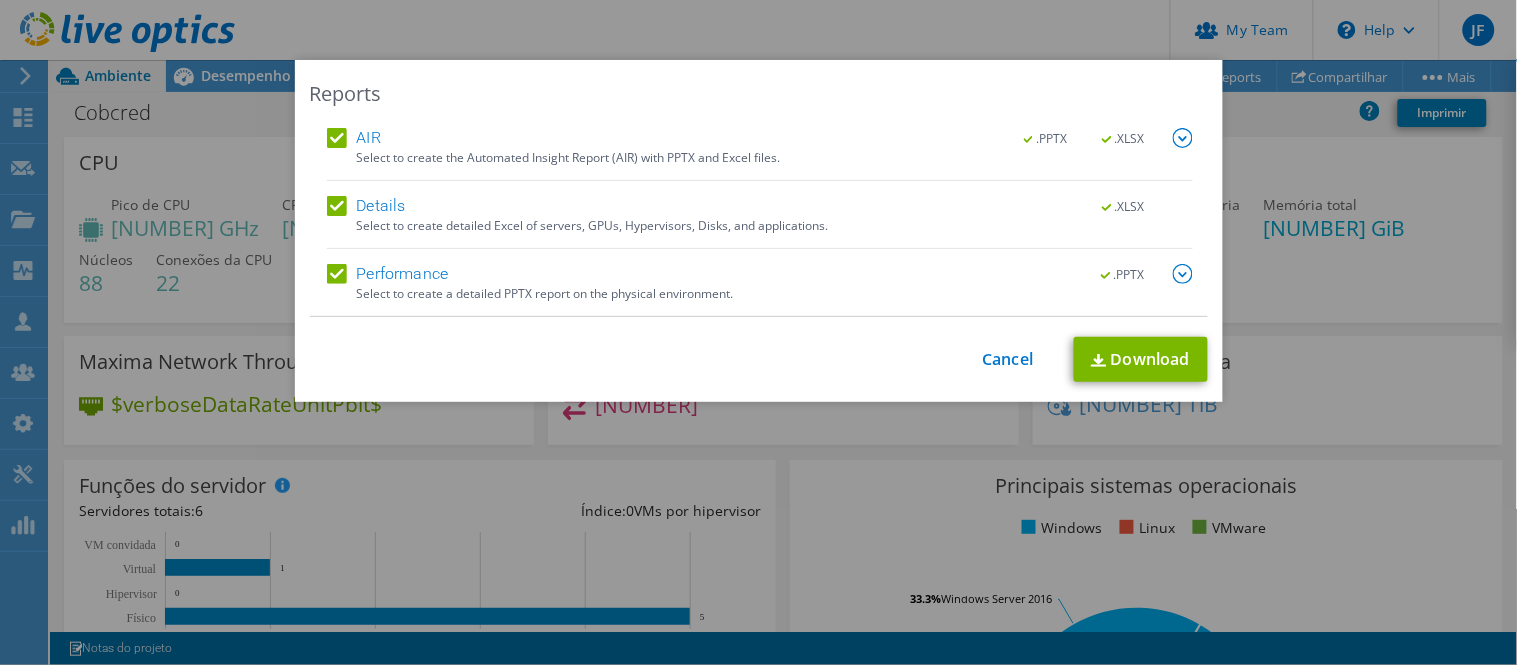click at bounding box center (1183, 274) 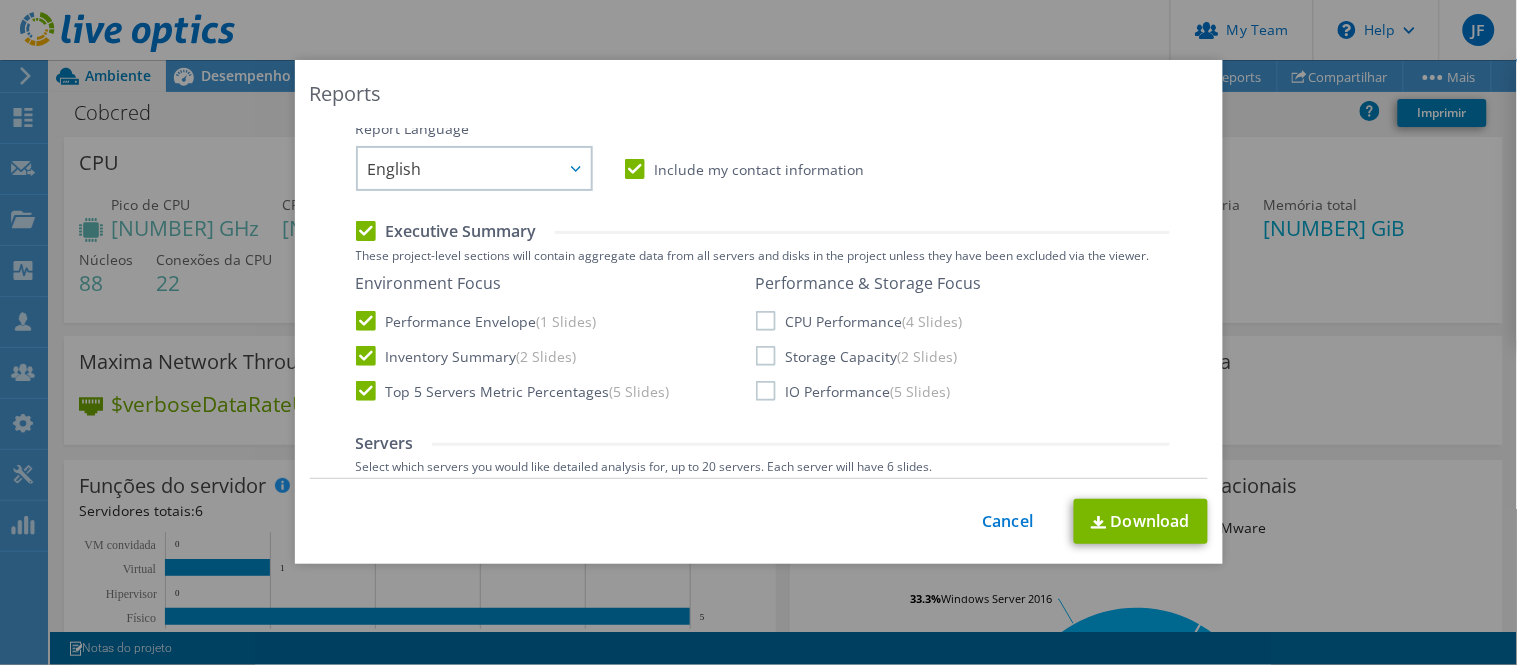 scroll, scrollTop: 222, scrollLeft: 0, axis: vertical 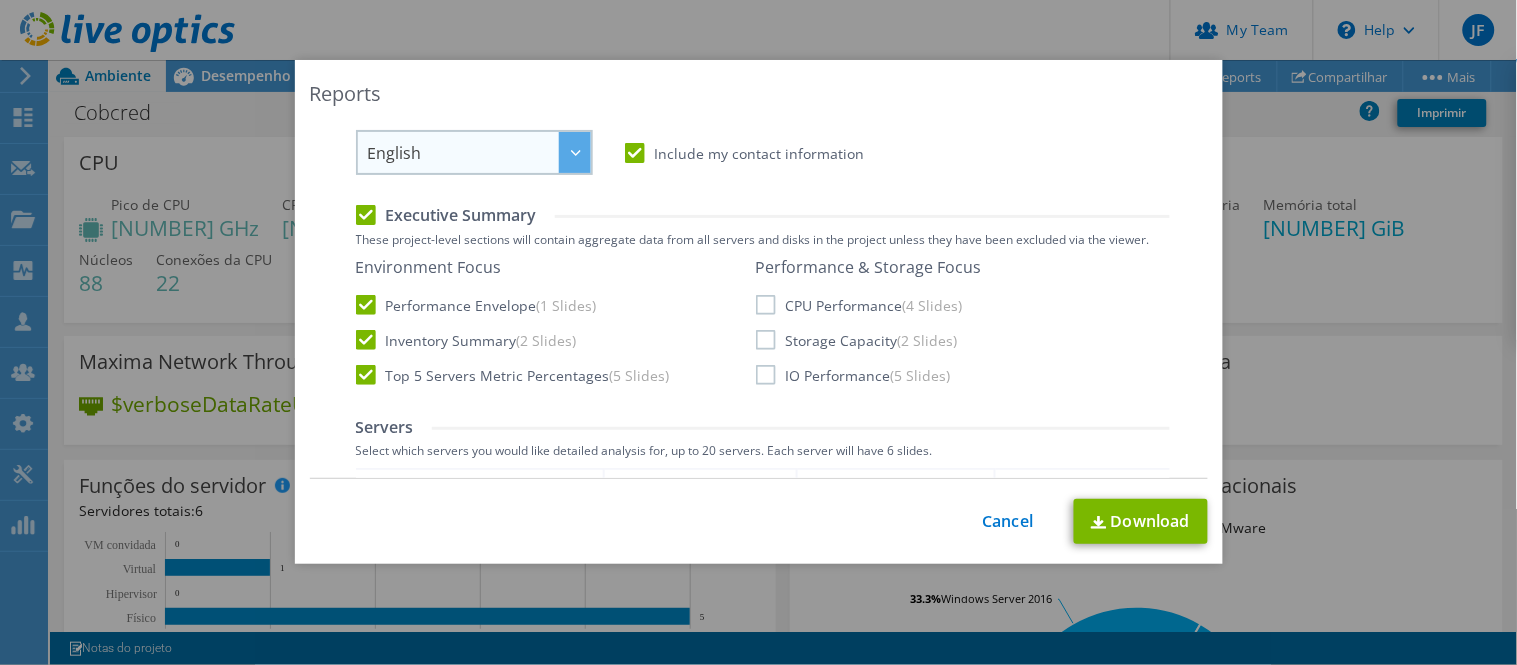 click on "English" at bounding box center (479, 152) 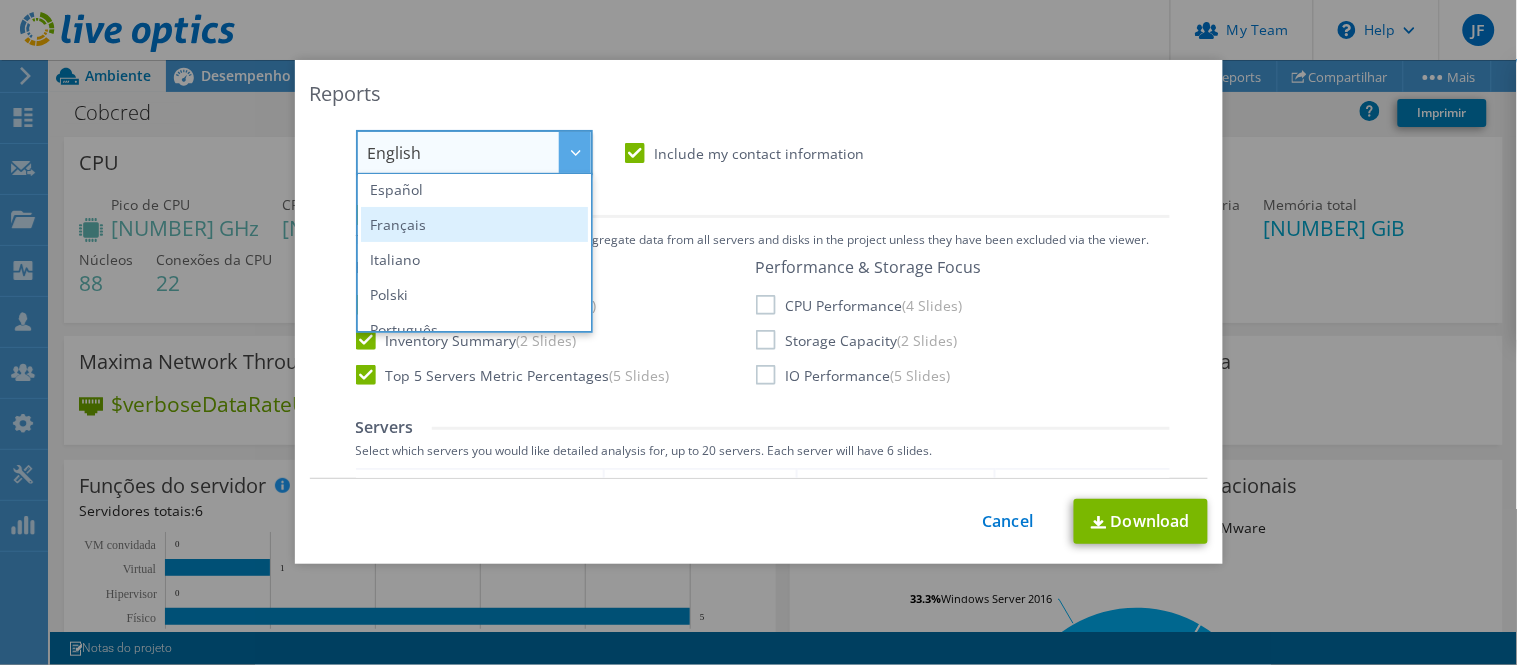 scroll, scrollTop: 111, scrollLeft: 0, axis: vertical 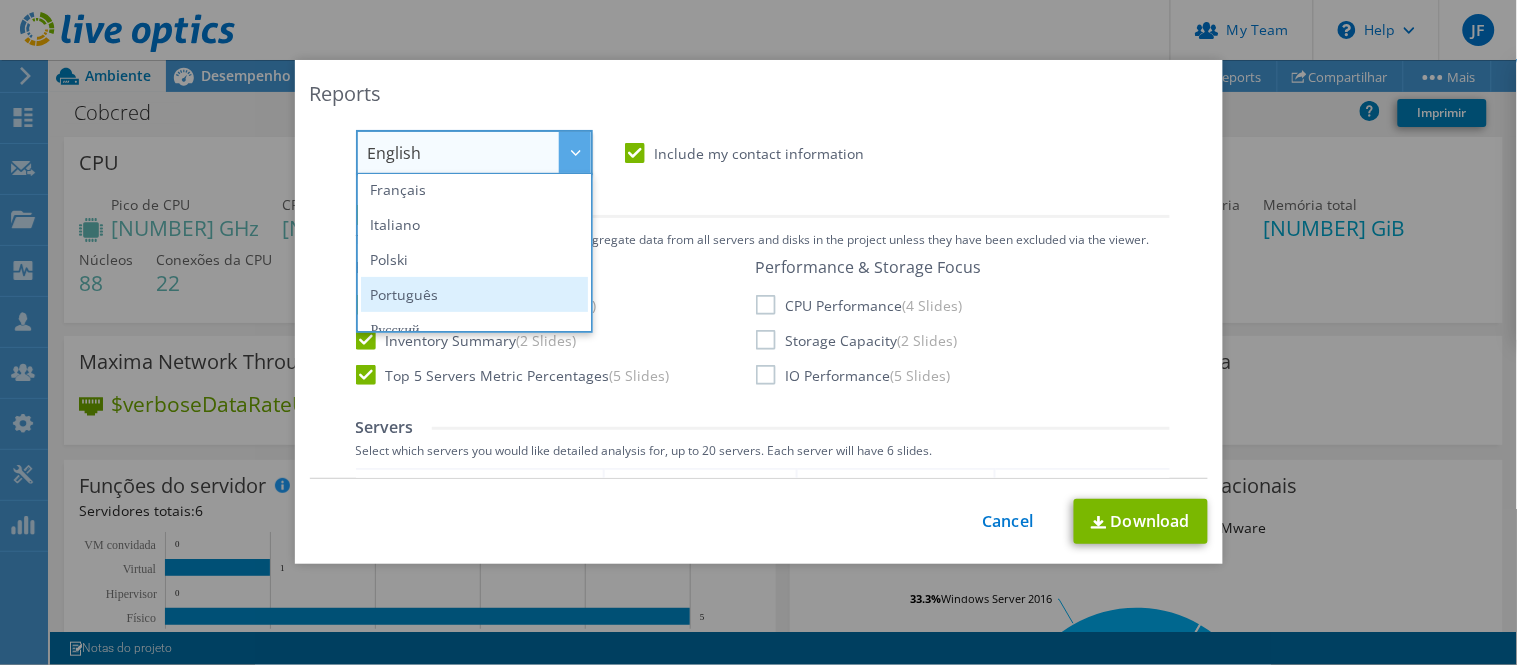 click on "Português" at bounding box center (474, 294) 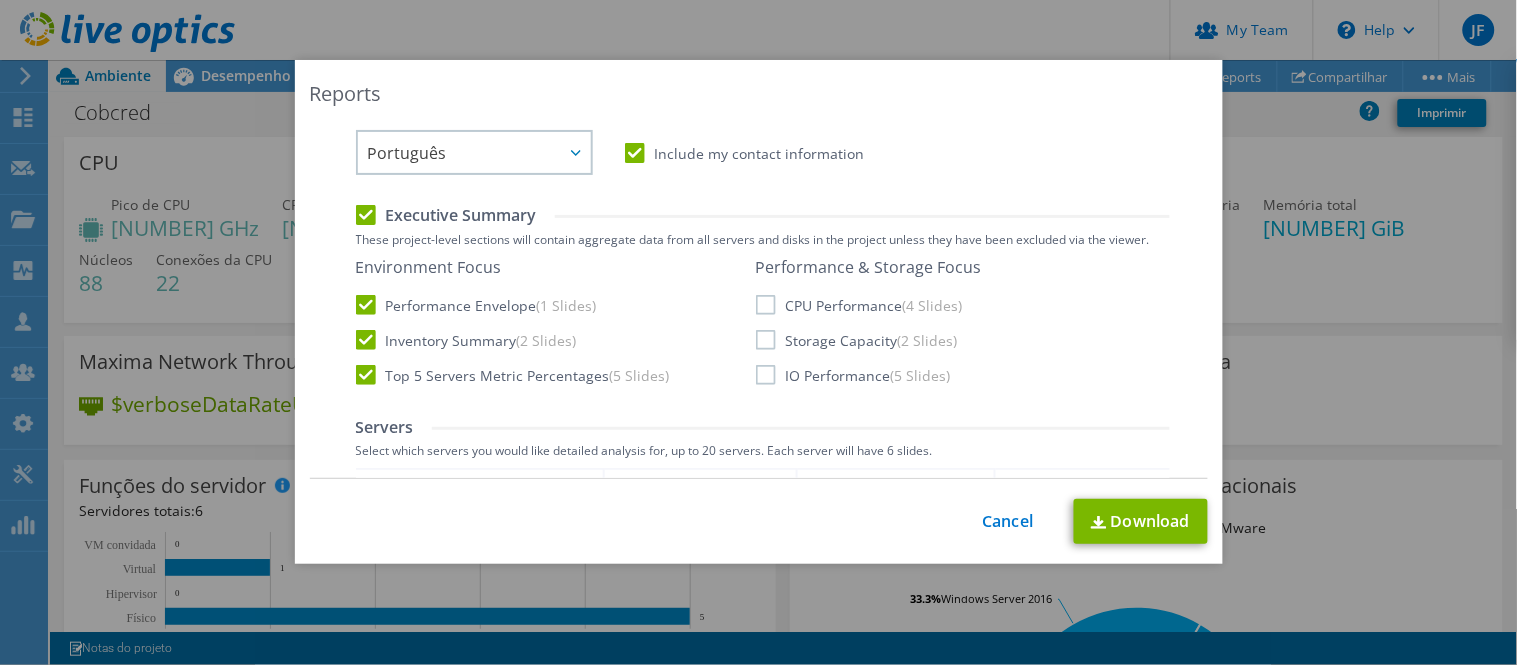 click on "CPU Performance  (4 Slides)" at bounding box center (859, 305) 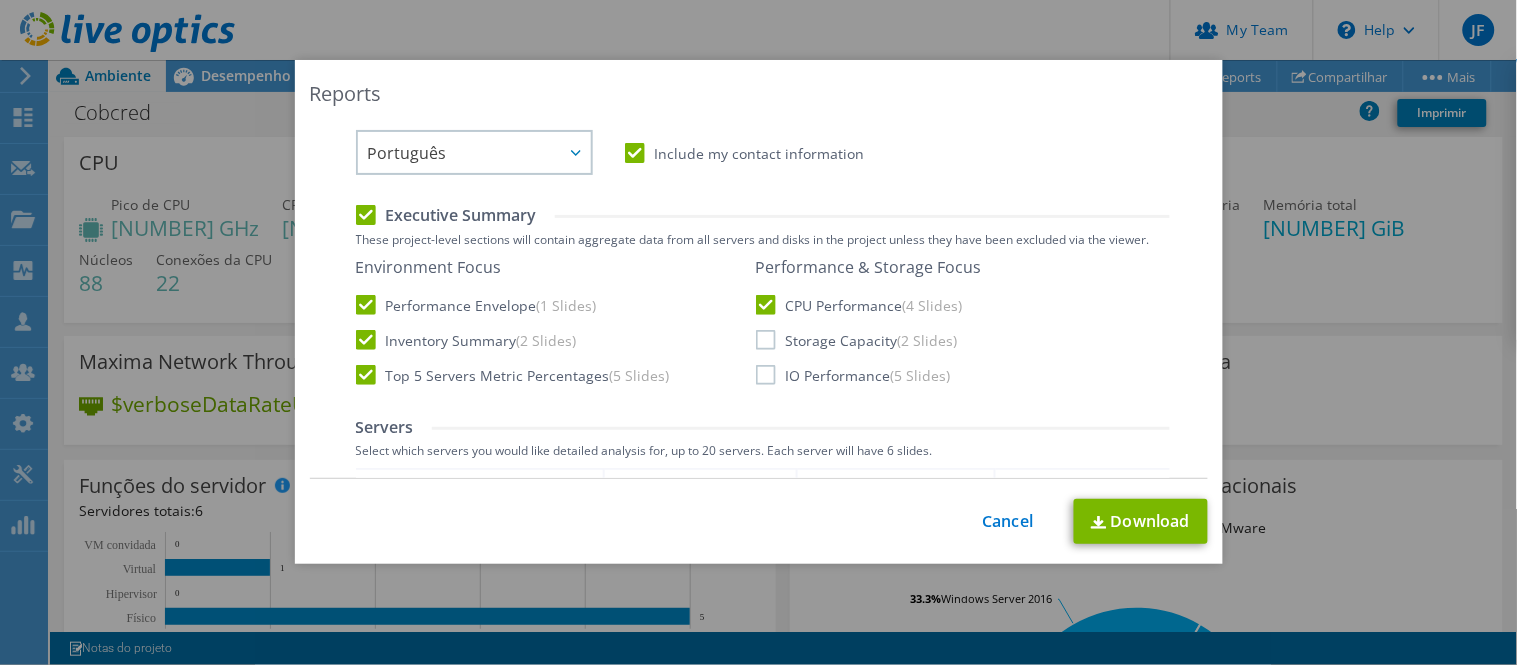 click on "Storage Capacity  (2 Slides)" at bounding box center [857, 340] 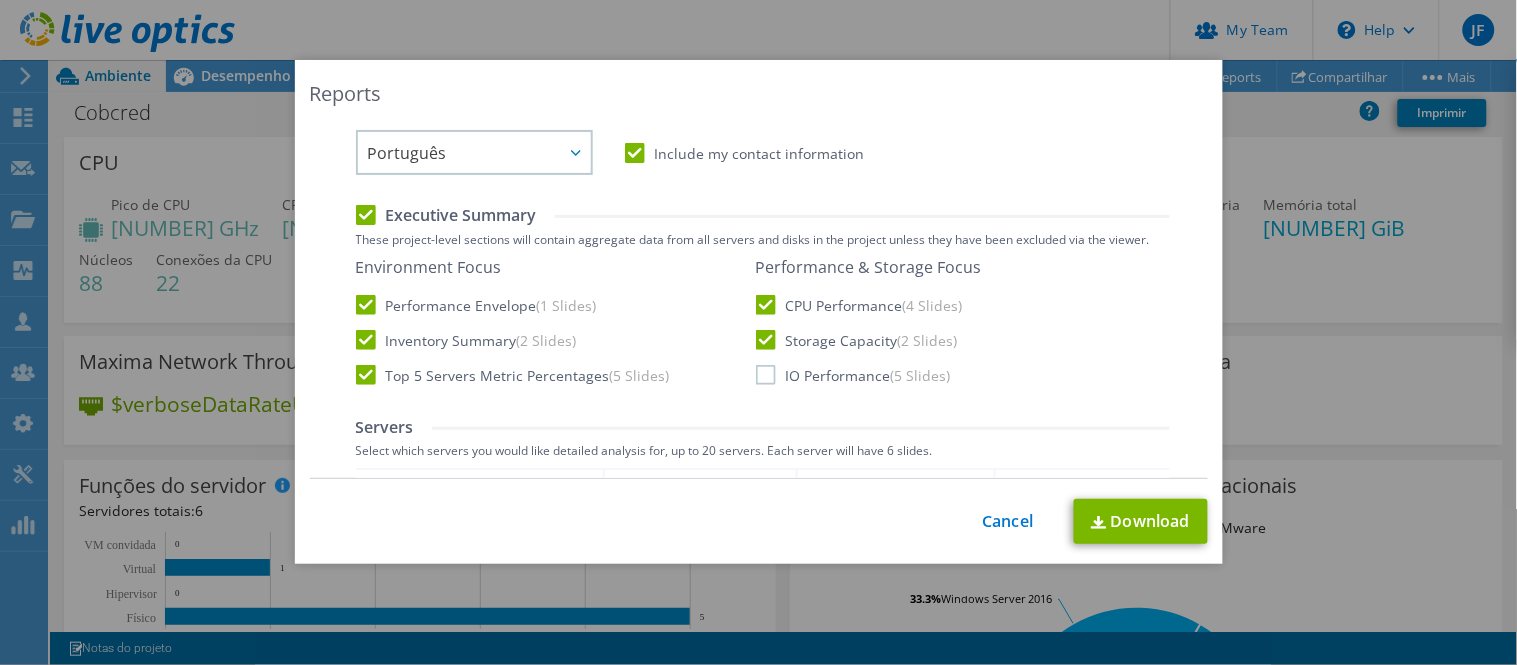click on "IO Performance  (5 Slides)" at bounding box center [853, 375] 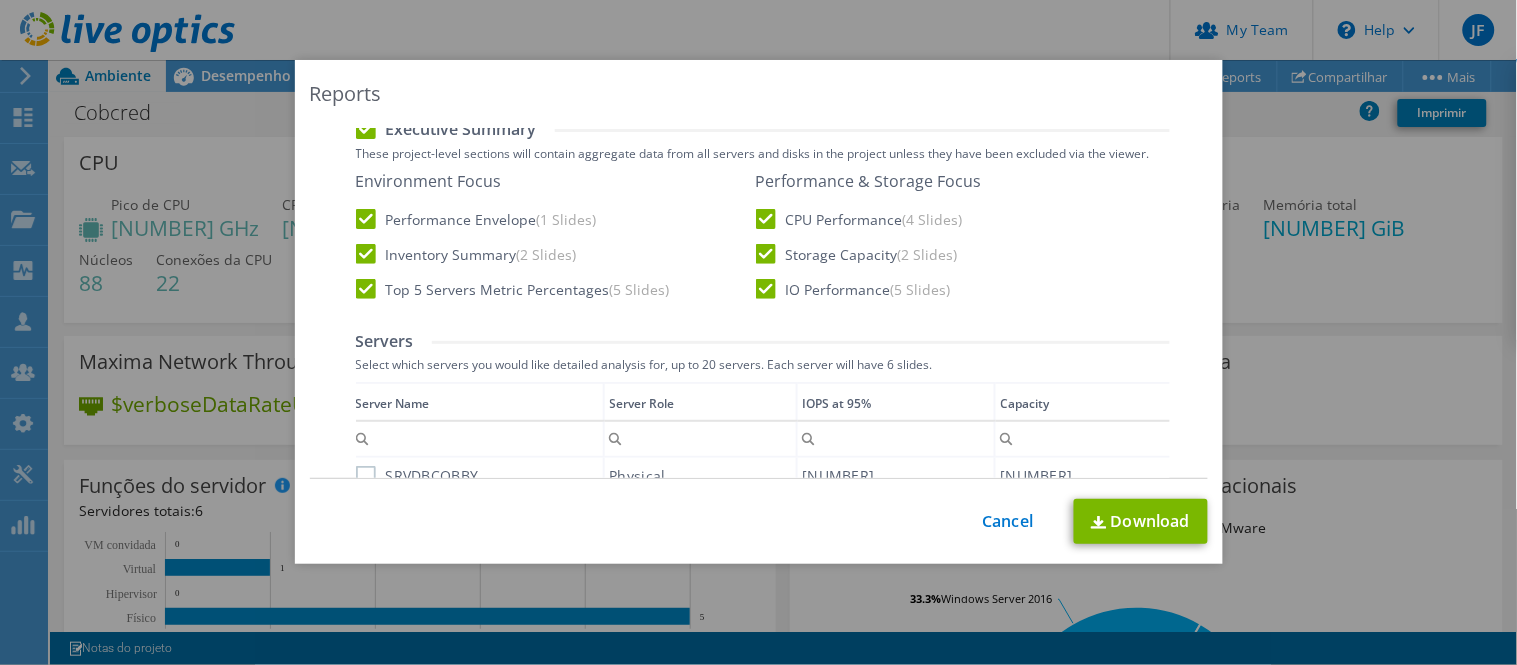 scroll, scrollTop: 555, scrollLeft: 0, axis: vertical 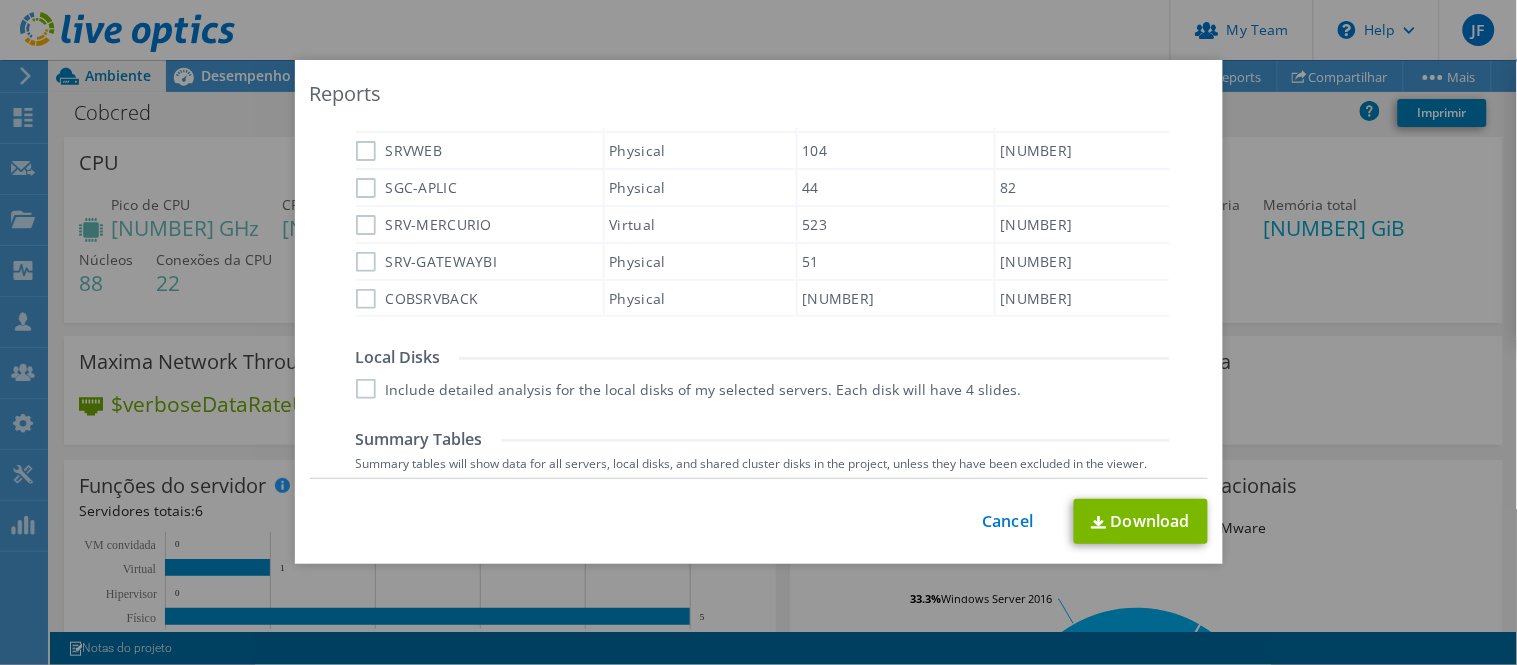 click on "SRVWEB" at bounding box center [399, 151] 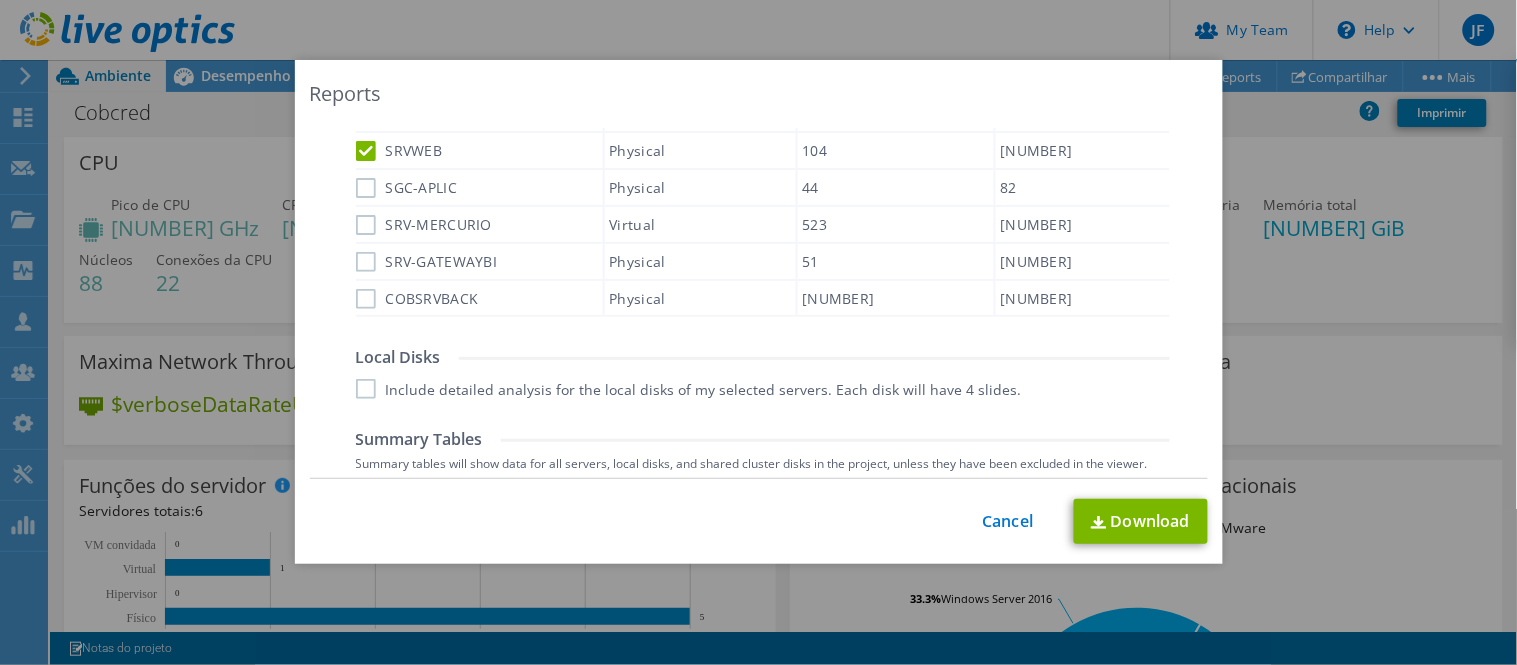 click at bounding box center (357, 164) 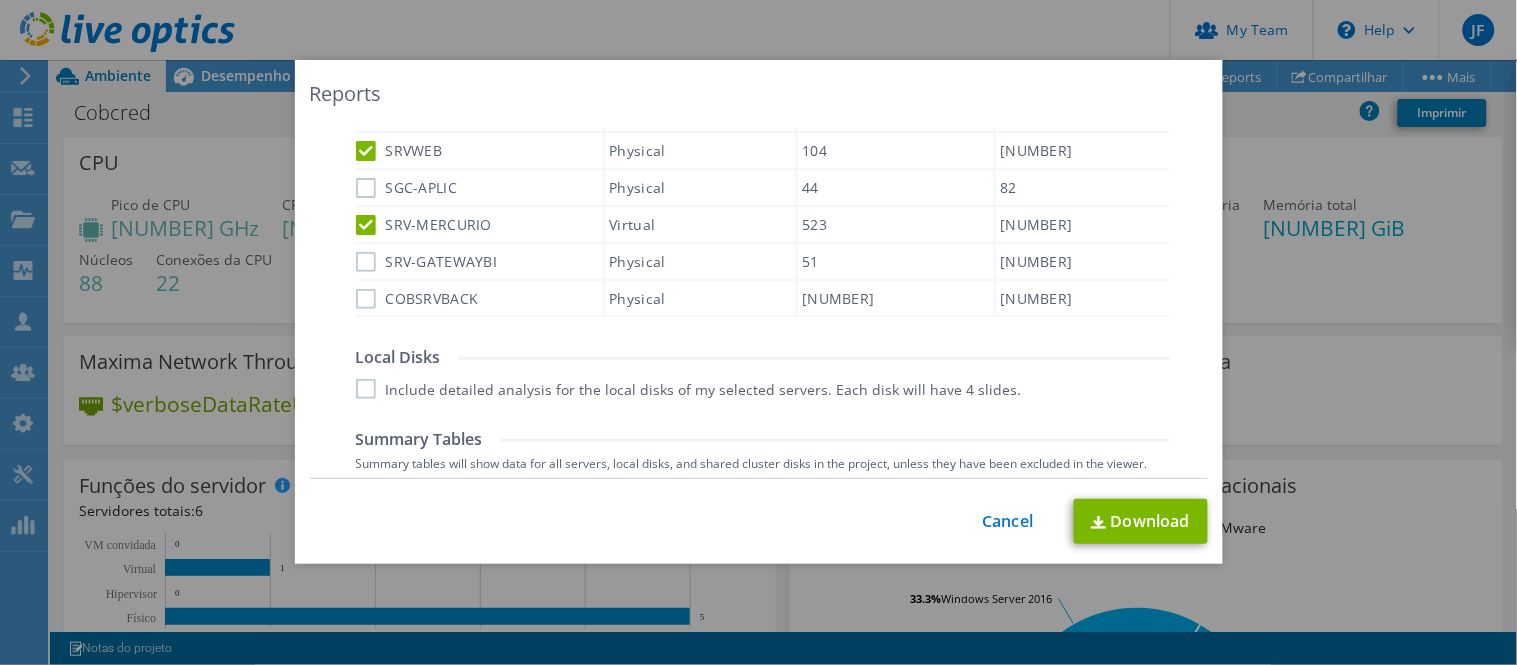click on "SGC-APLIC" at bounding box center [407, 188] 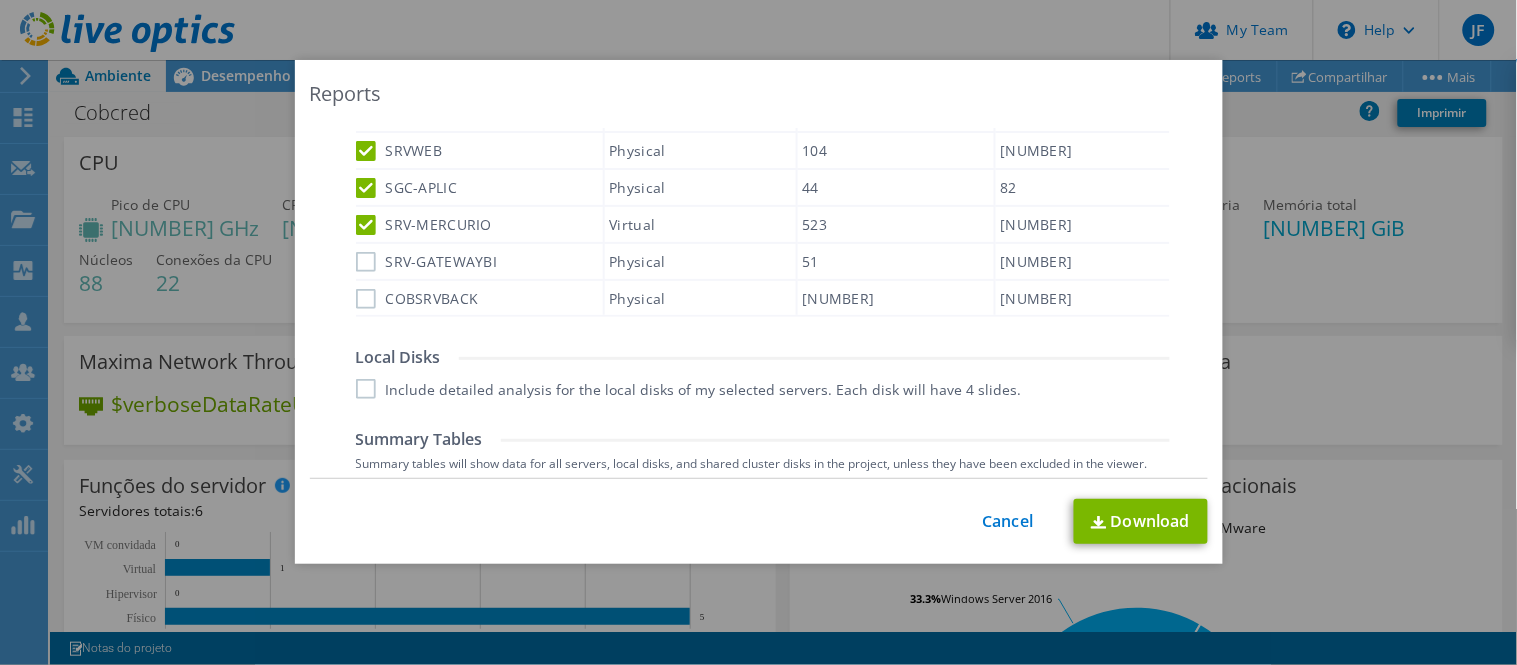 click on "SRV-GATEWAYBI" at bounding box center [427, 262] 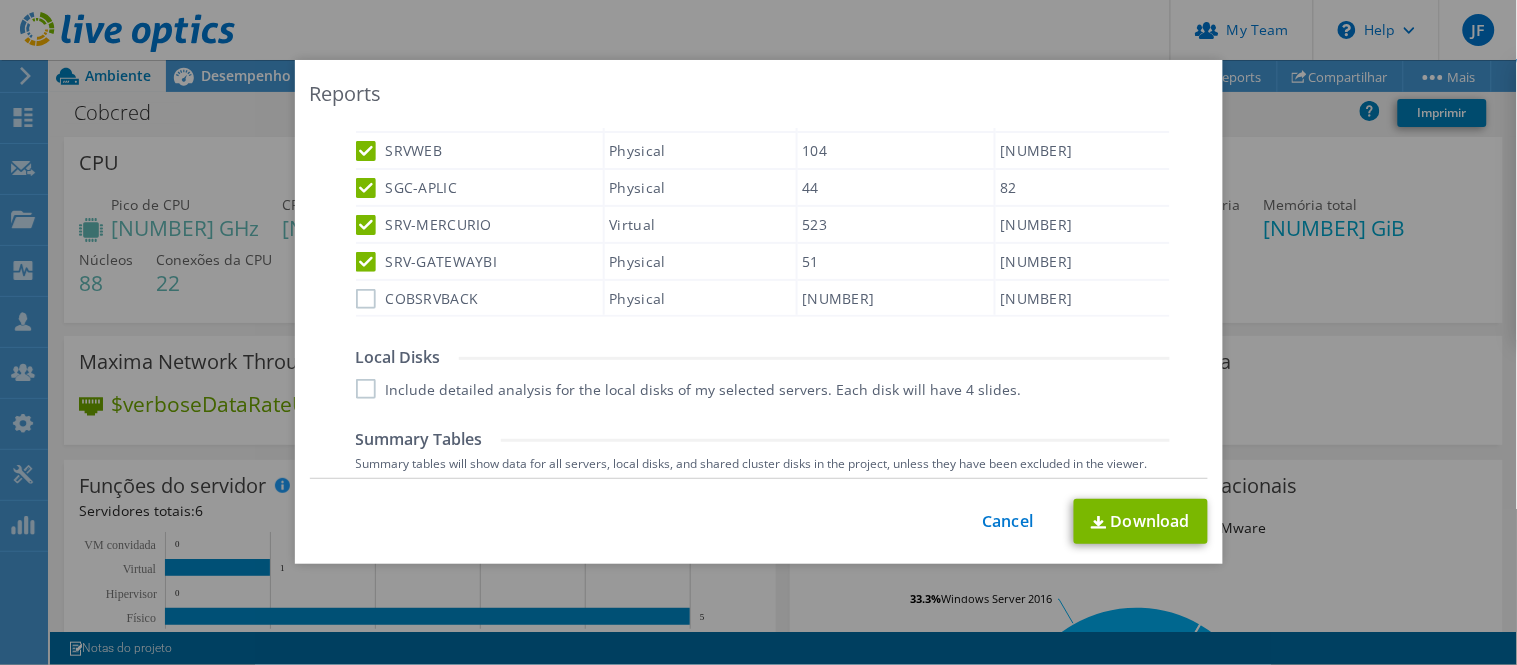 click on "COBSRVBACK" at bounding box center [417, 299] 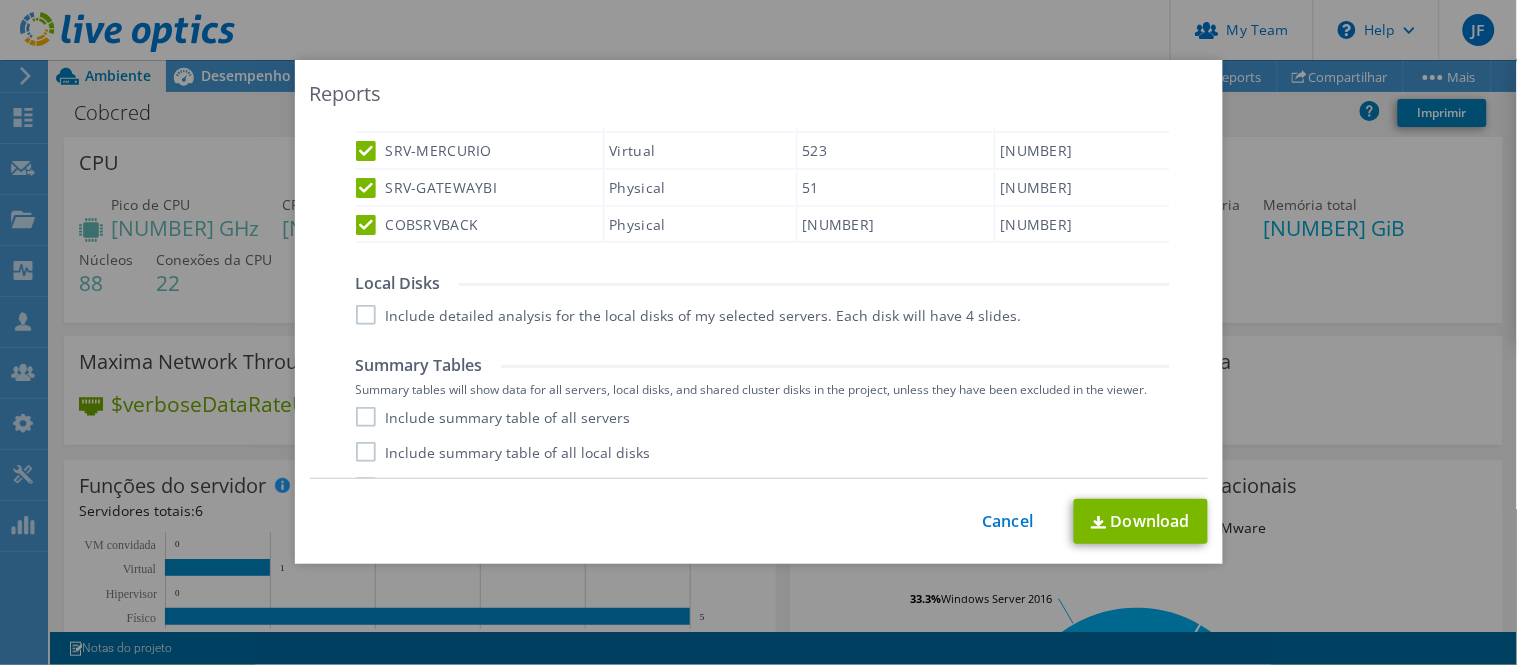 scroll, scrollTop: 771, scrollLeft: 0, axis: vertical 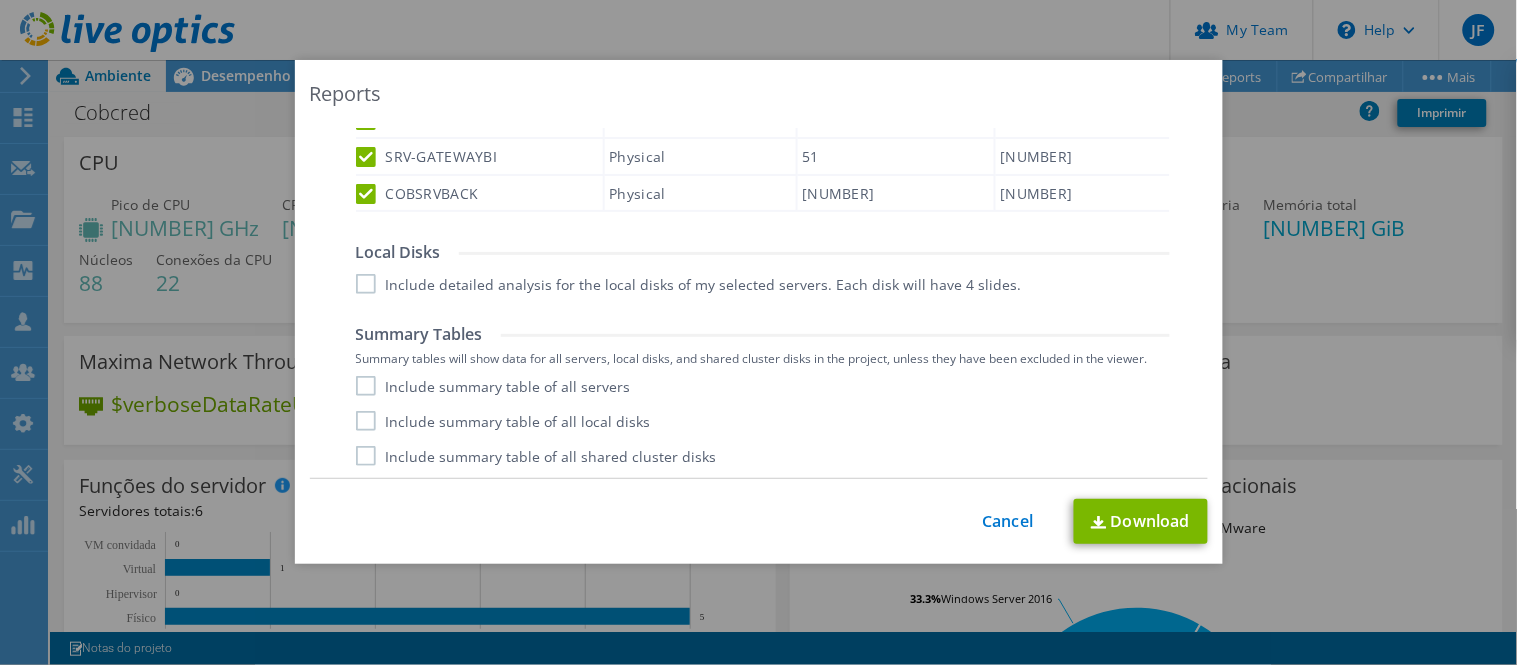 click on "Include summary table of all servers" at bounding box center (493, 386) 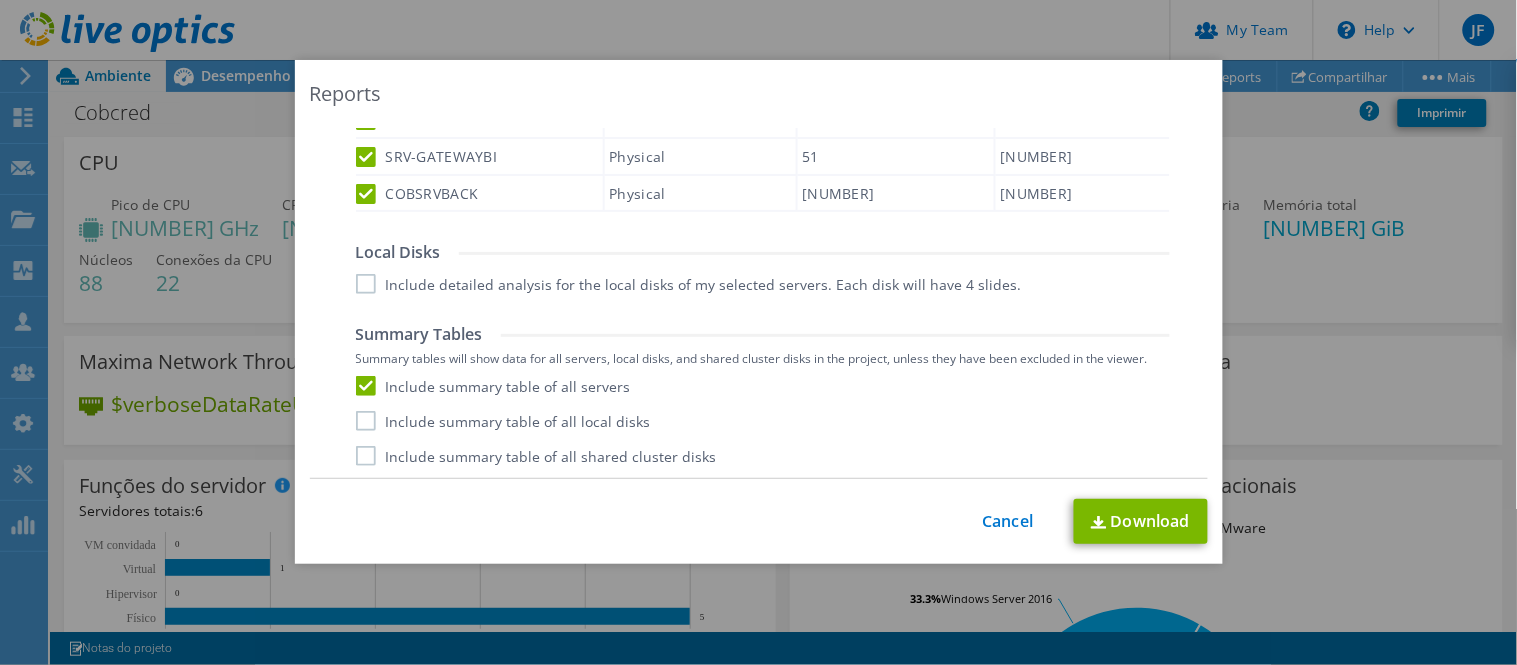 click on "Include summary table of all local disks" at bounding box center (503, 421) 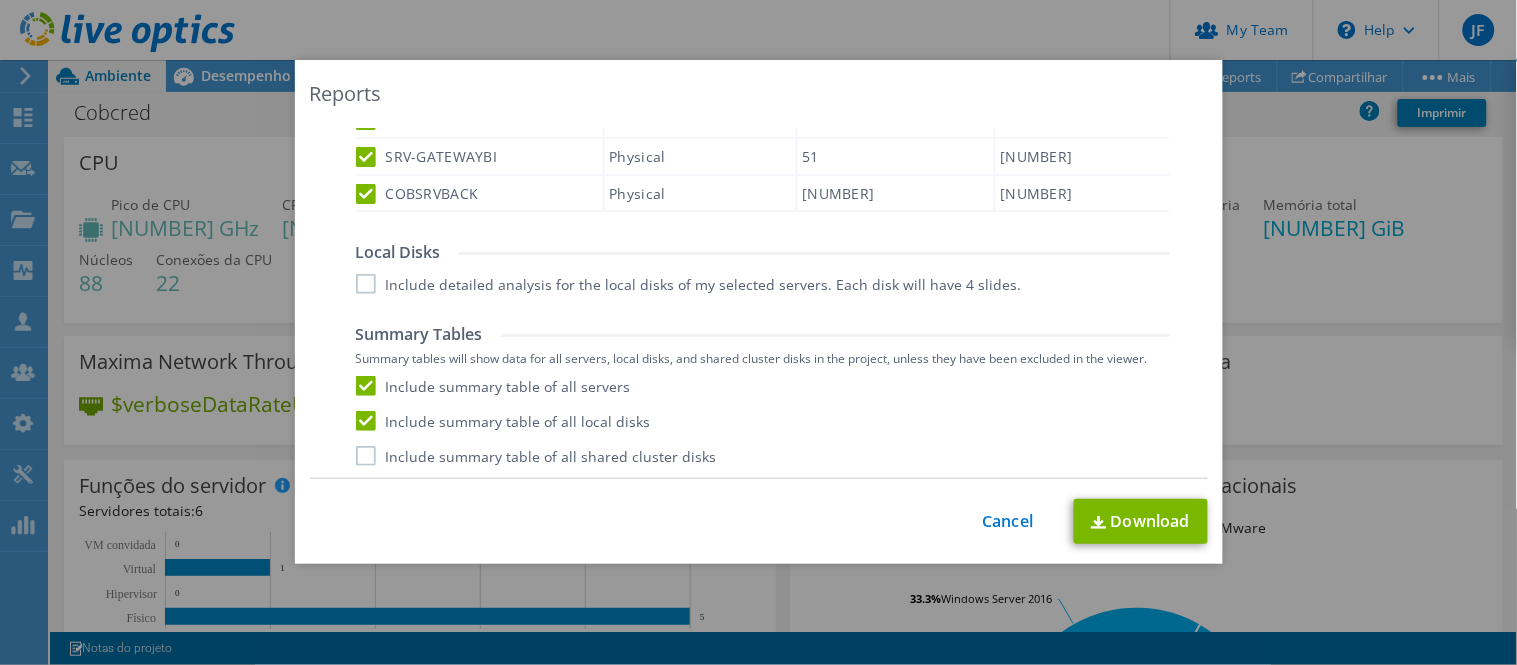 click on "Include summary table of all shared cluster disks" at bounding box center [536, 456] 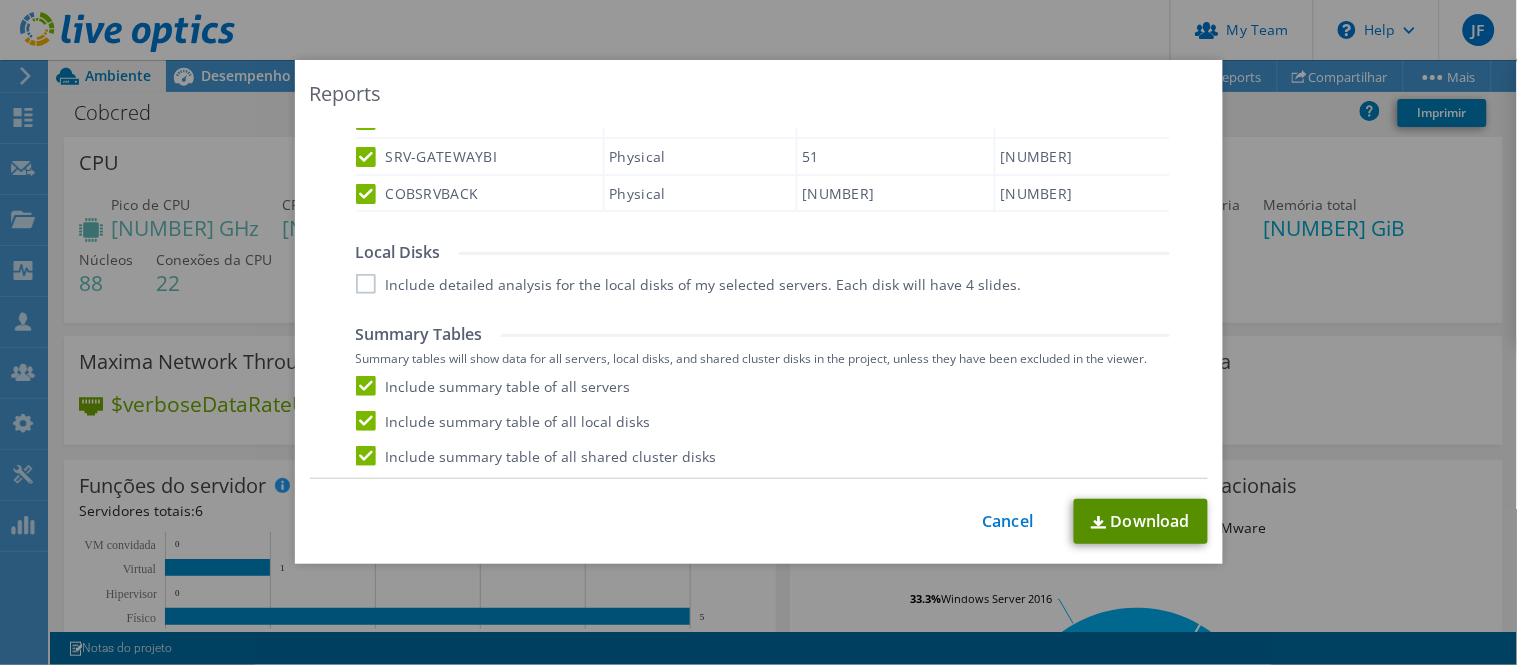 click on "Download" at bounding box center [1141, 521] 